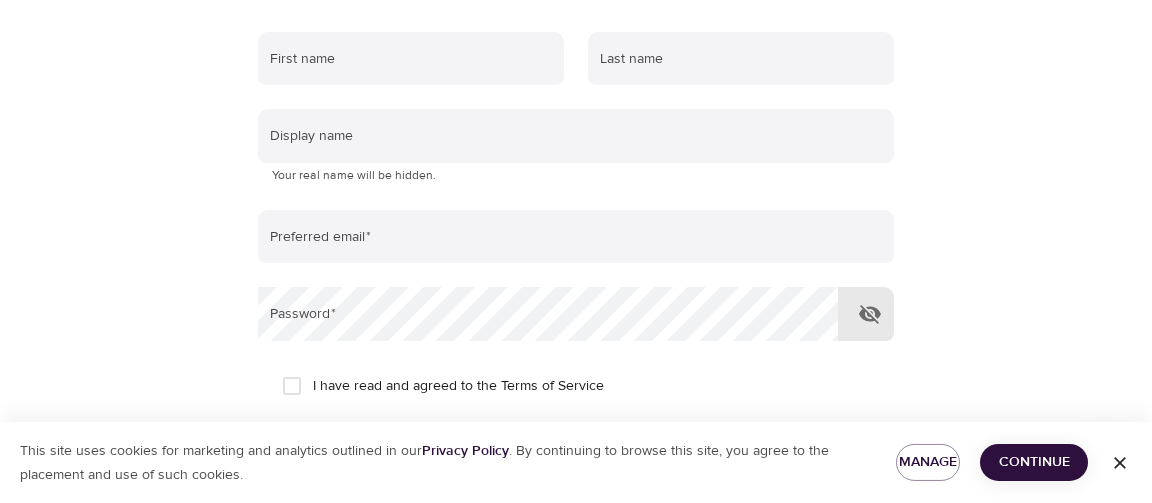 scroll, scrollTop: 324, scrollLeft: 0, axis: vertical 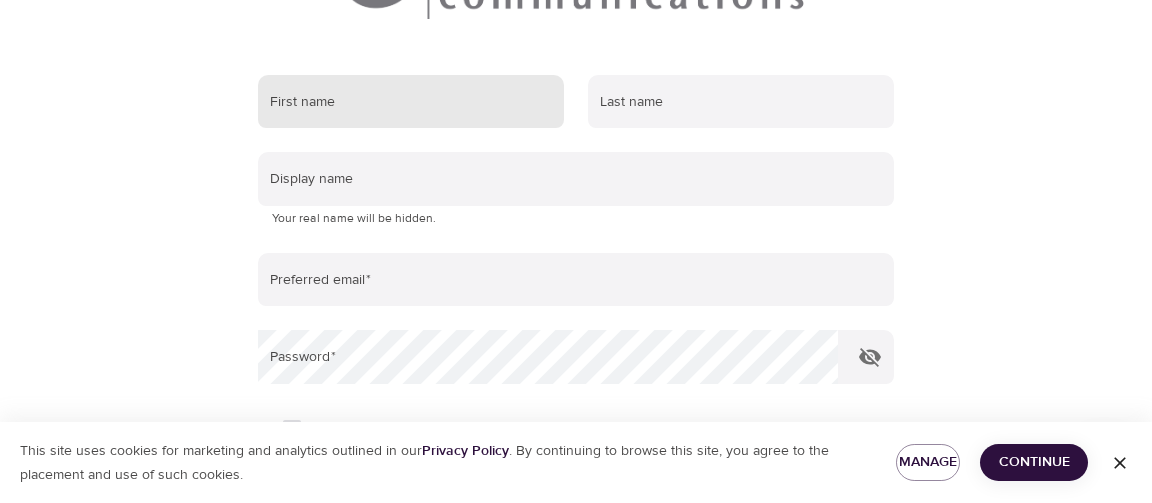 click at bounding box center (411, 102) 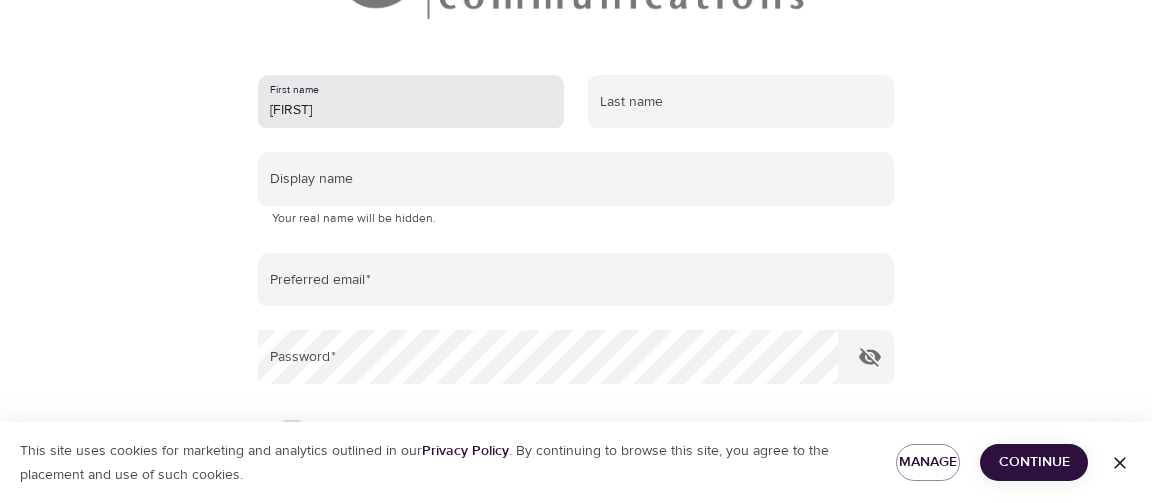 type on "[FIRST]" 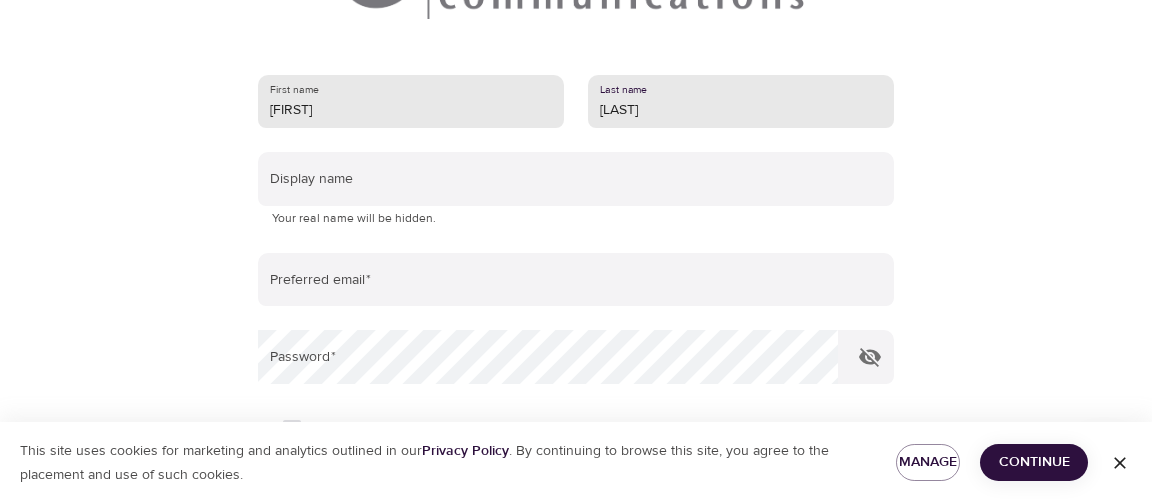type on "[LAST]" 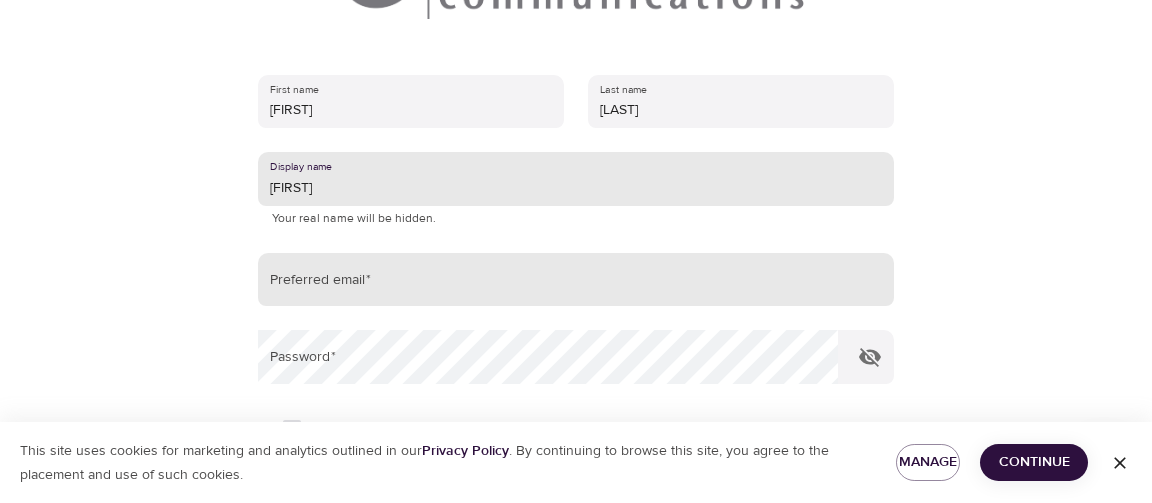 type on "[FIRST]" 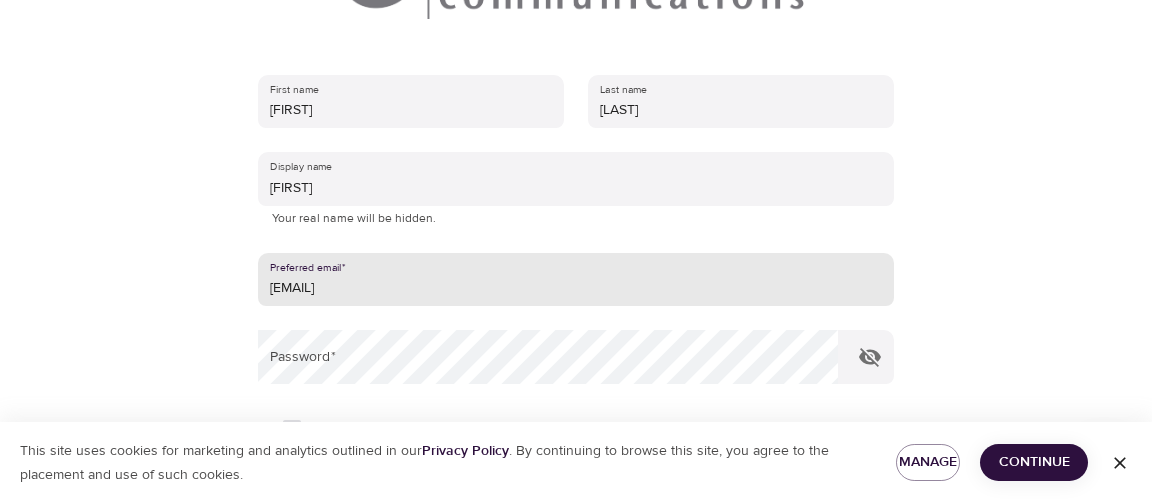 type on "luke.johnson@consolidated.com" 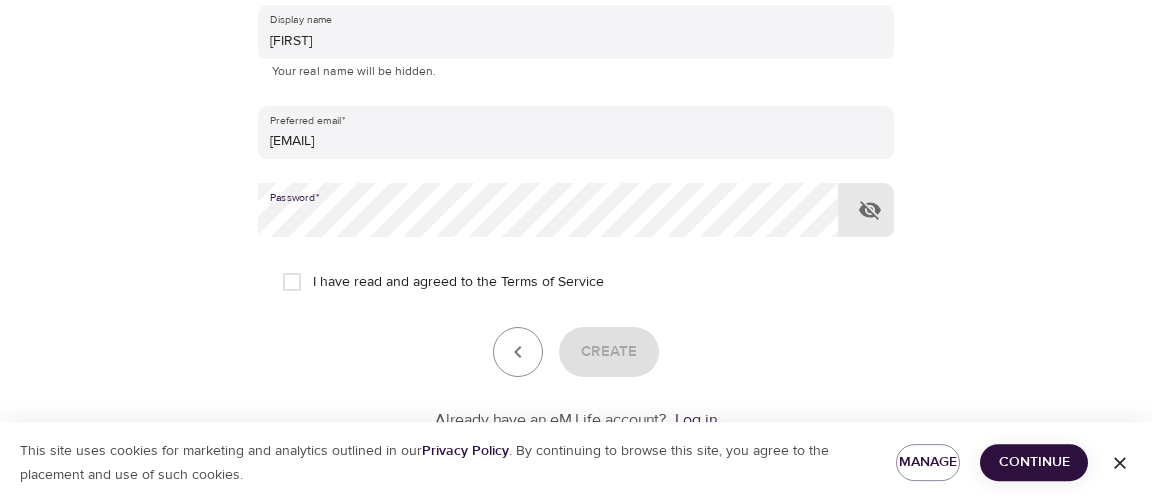 scroll, scrollTop: 534, scrollLeft: 0, axis: vertical 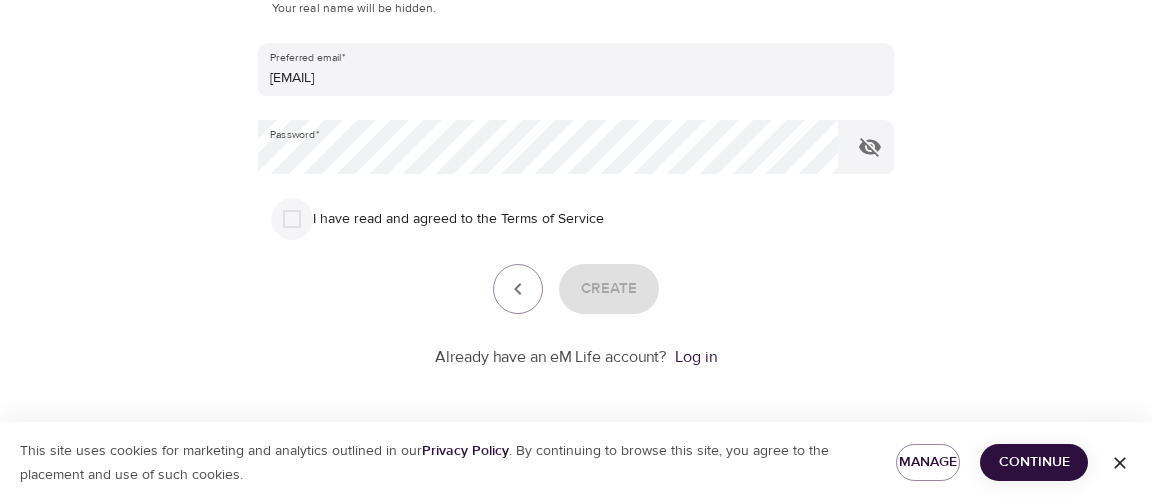 click on "I have read and agreed to the    Terms of Service" at bounding box center [292, 219] 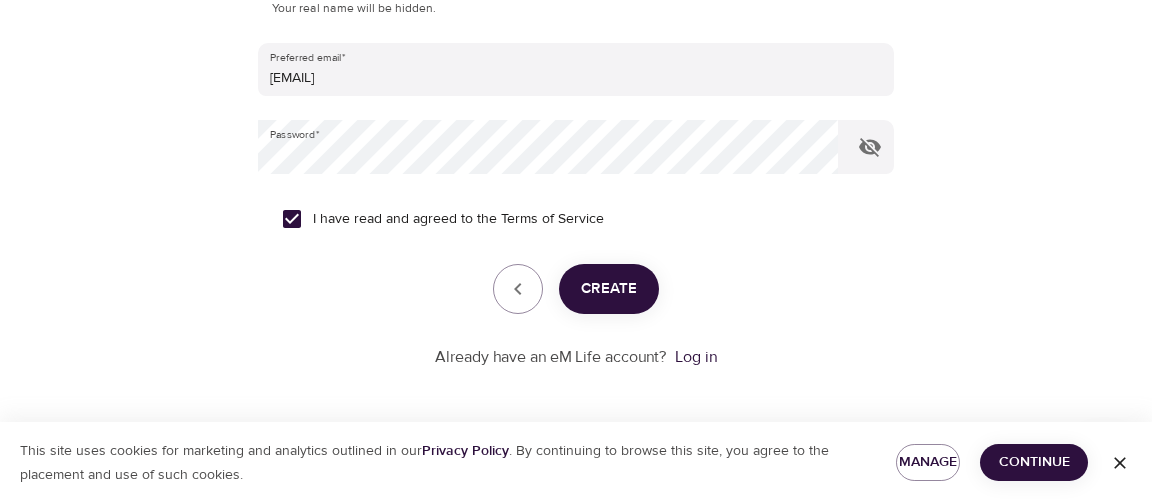 click on "Create" at bounding box center (609, 289) 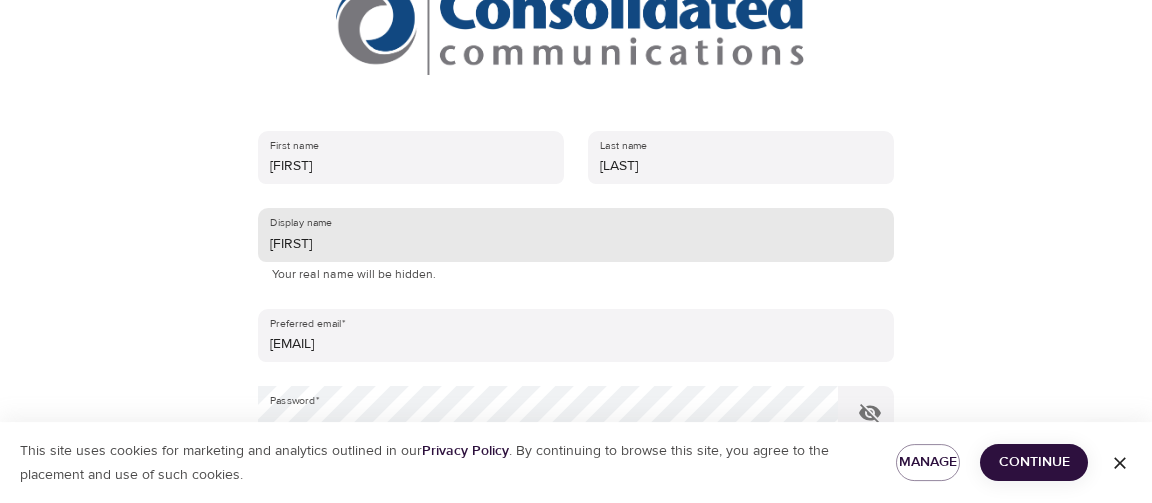 scroll, scrollTop: 210, scrollLeft: 0, axis: vertical 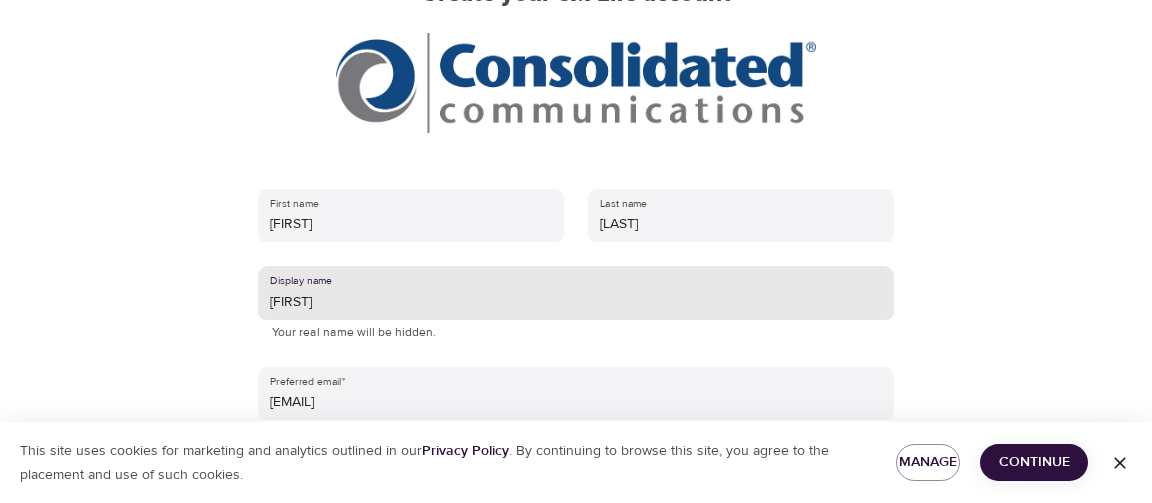 click on "Luke" at bounding box center [576, 293] 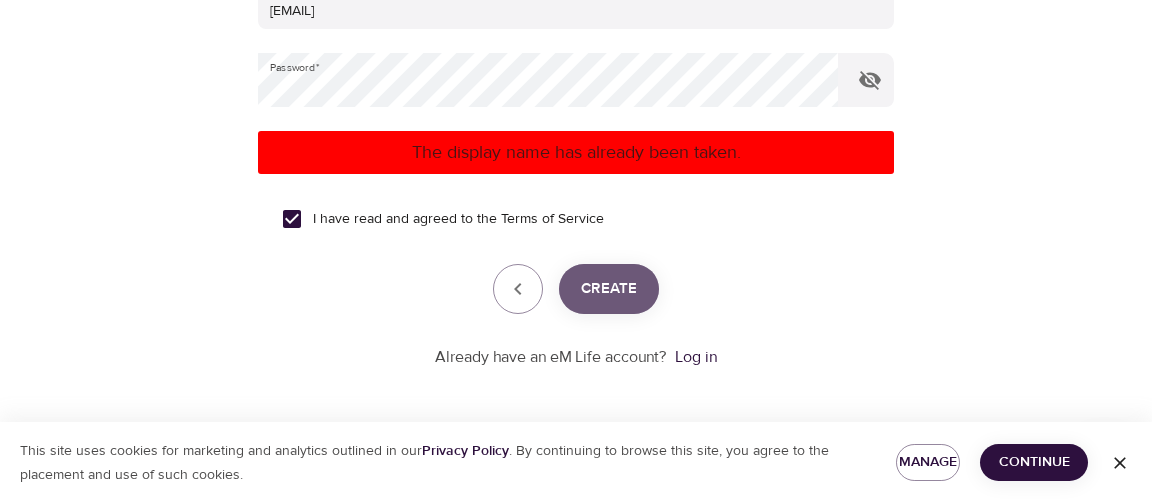 click on "Create" at bounding box center (609, 289) 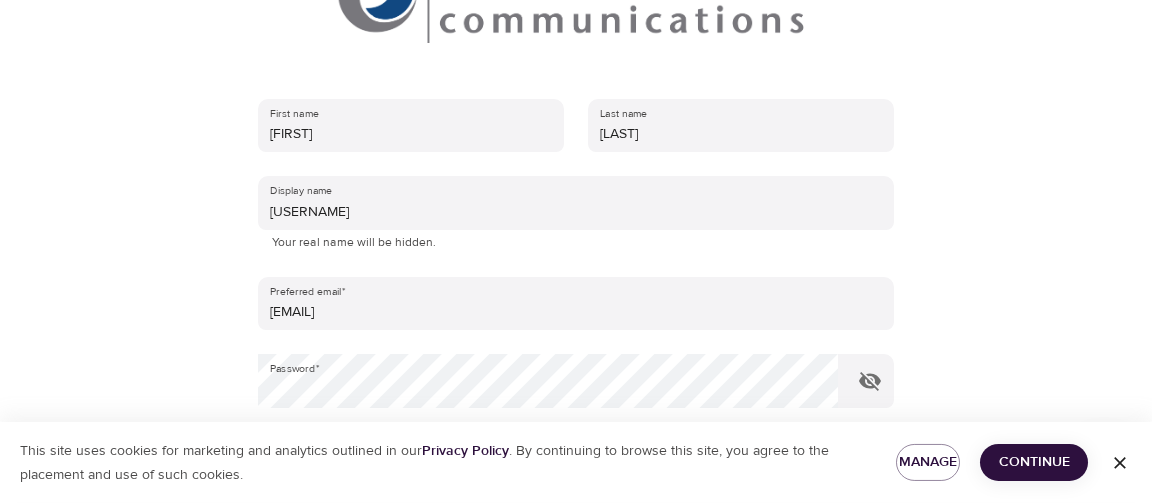 scroll, scrollTop: 318, scrollLeft: 0, axis: vertical 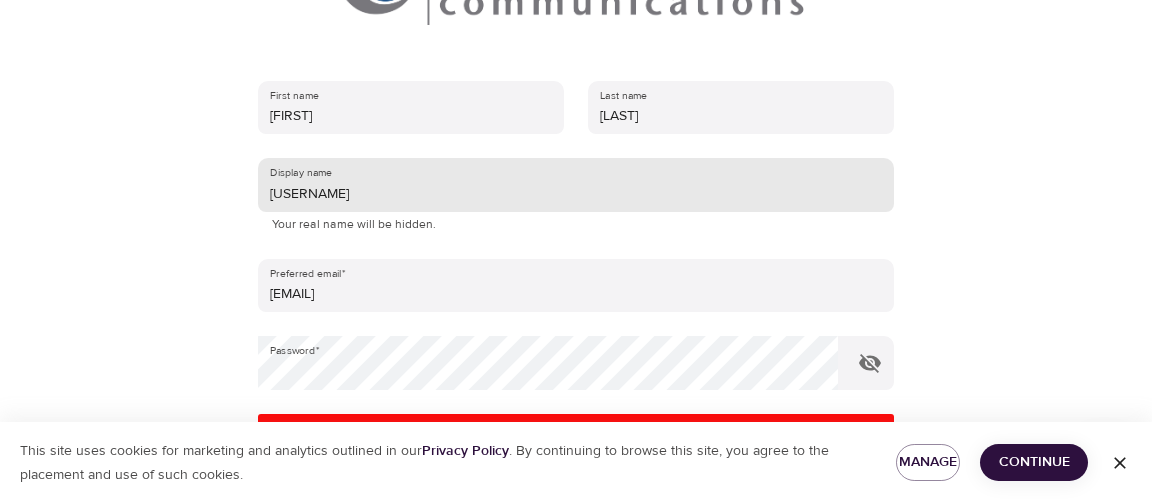 click on "ljohnson" at bounding box center (576, 185) 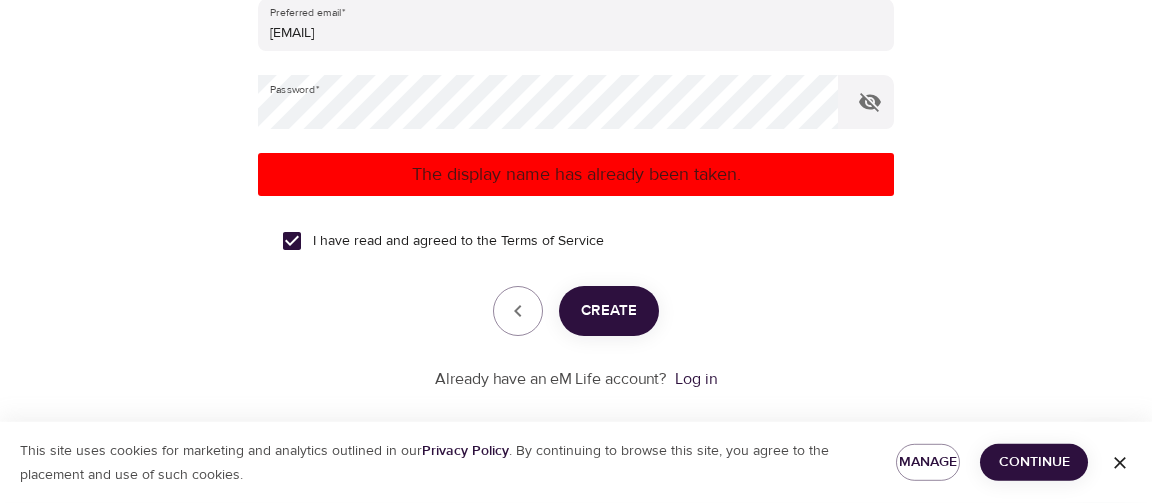 scroll, scrollTop: 601, scrollLeft: 0, axis: vertical 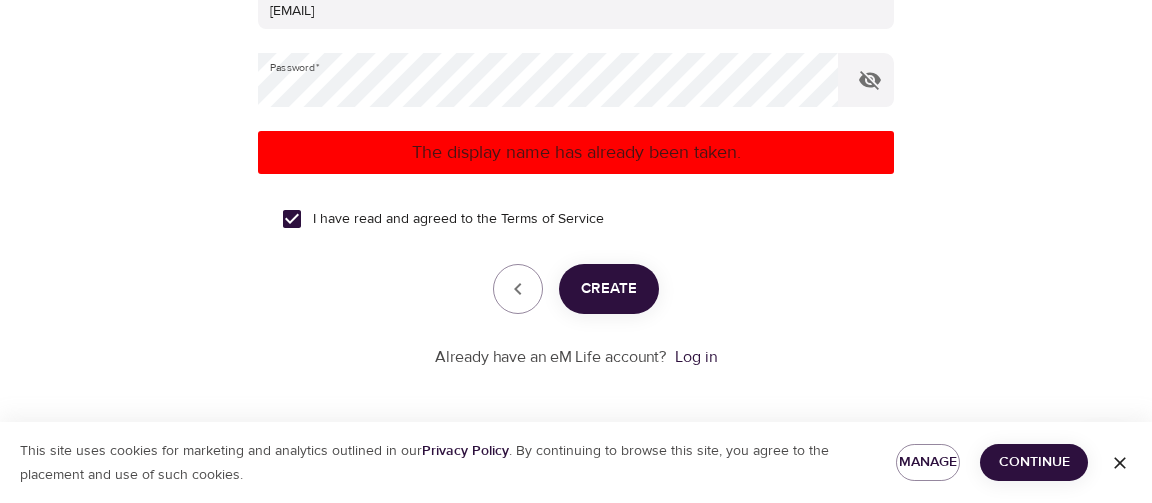 type on "ljohnson1181" 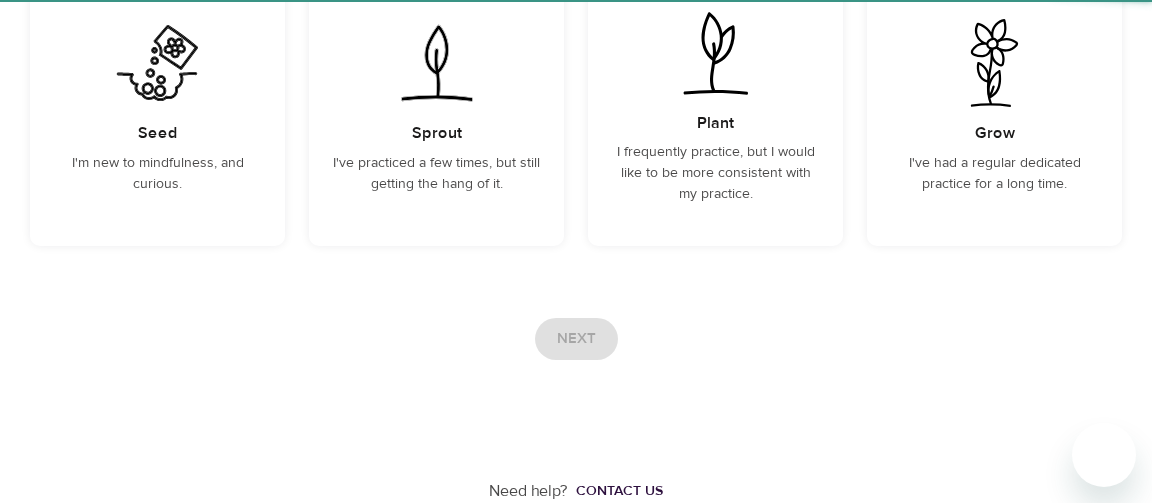 scroll, scrollTop: 345, scrollLeft: 0, axis: vertical 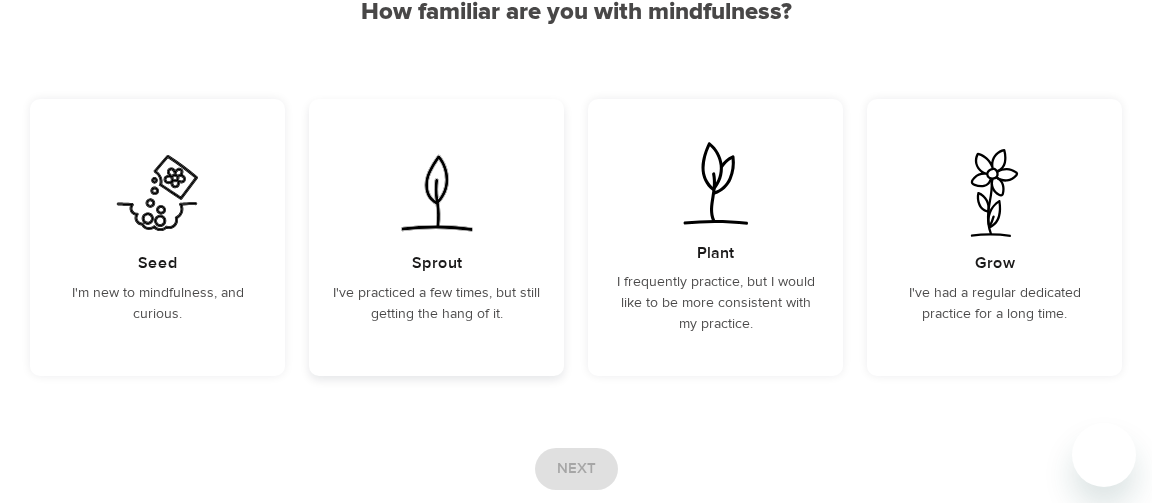 click on "Sprout I've practiced a few times, but still getting the hang of it." at bounding box center (436, 237) 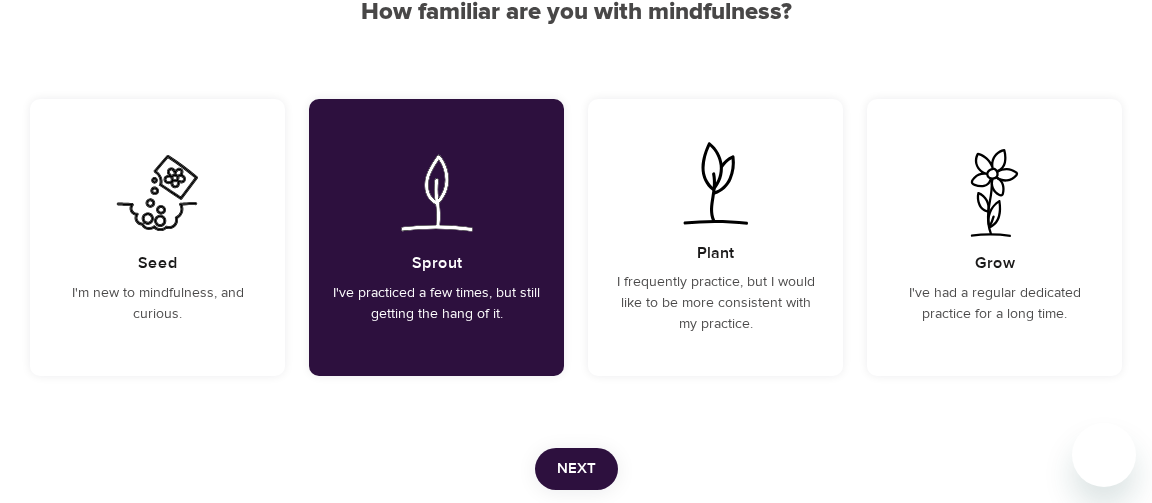 click on "Next" at bounding box center [576, 469] 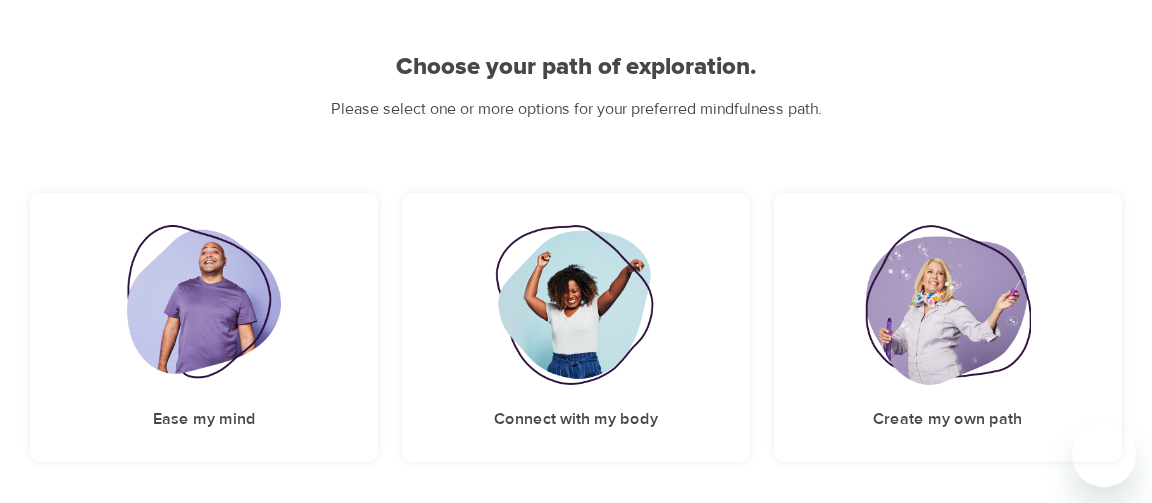 scroll, scrollTop: 195, scrollLeft: 0, axis: vertical 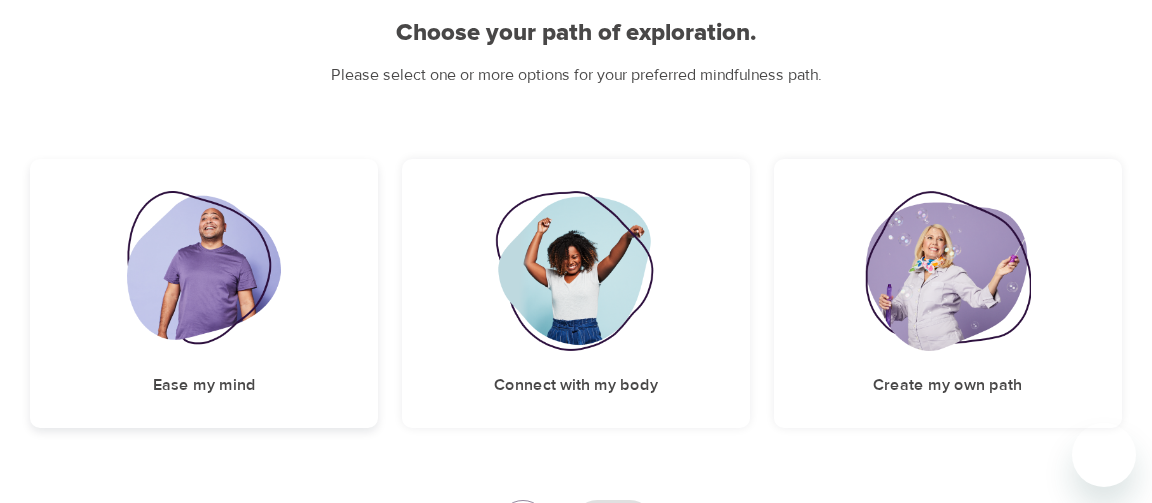 click at bounding box center [204, 271] 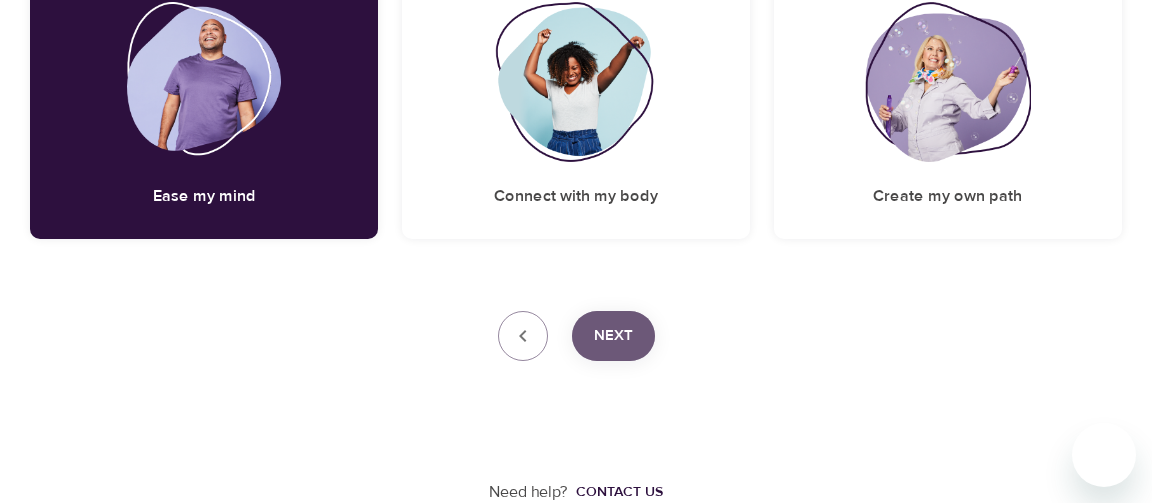 click on "Next" at bounding box center [613, 336] 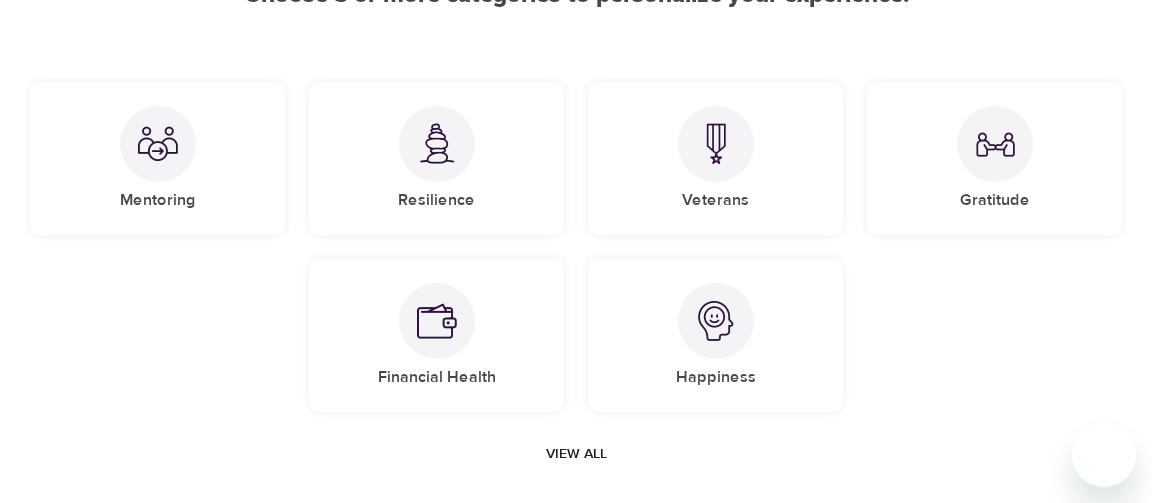 scroll, scrollTop: 190, scrollLeft: 0, axis: vertical 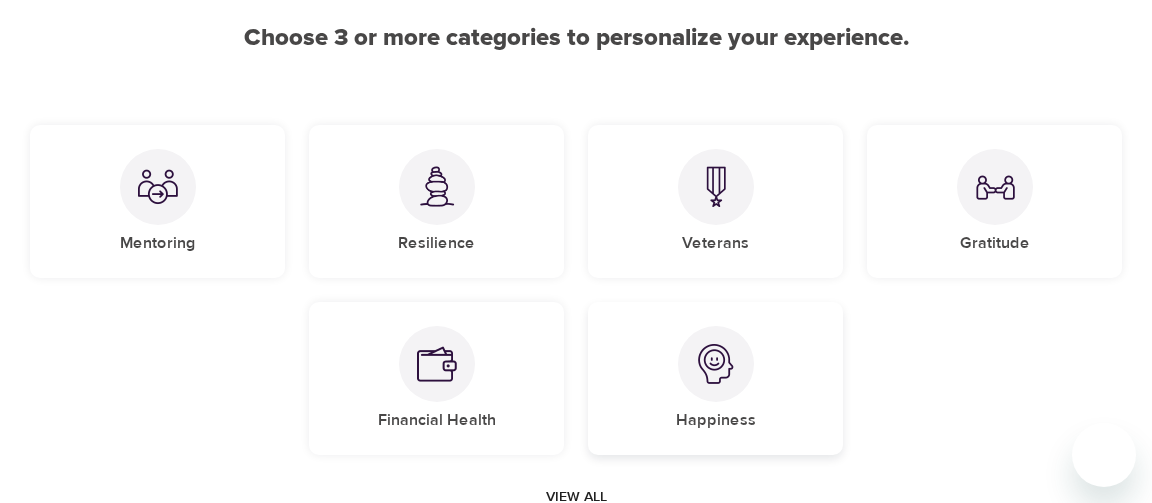 click at bounding box center (716, 364) 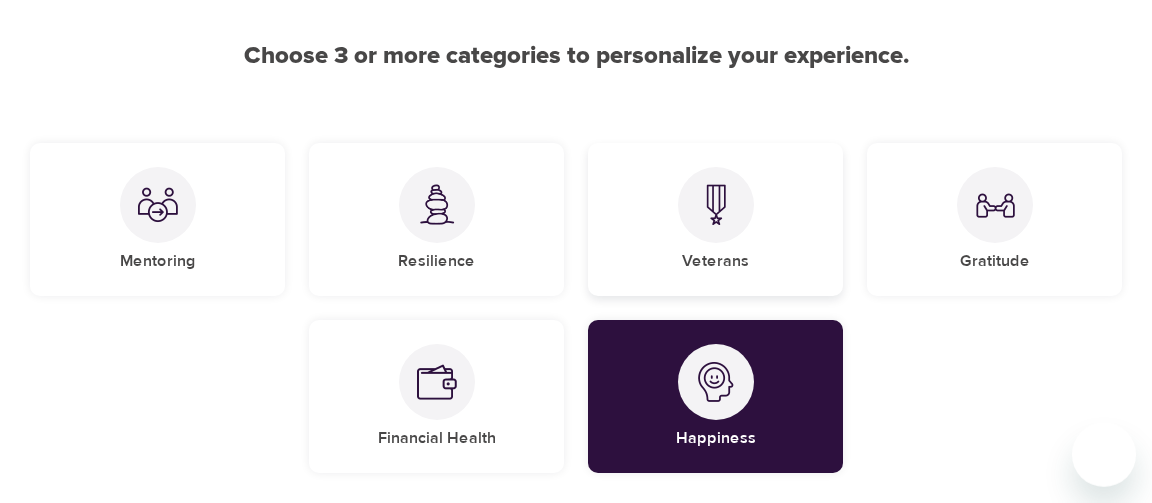 scroll, scrollTop: 216, scrollLeft: 0, axis: vertical 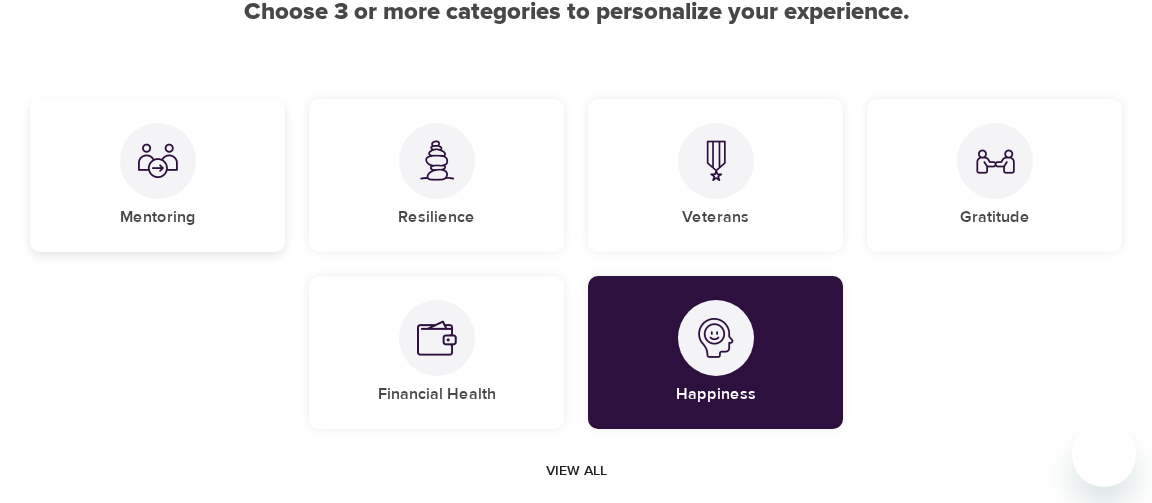 click on "Mentoring" at bounding box center [157, 175] 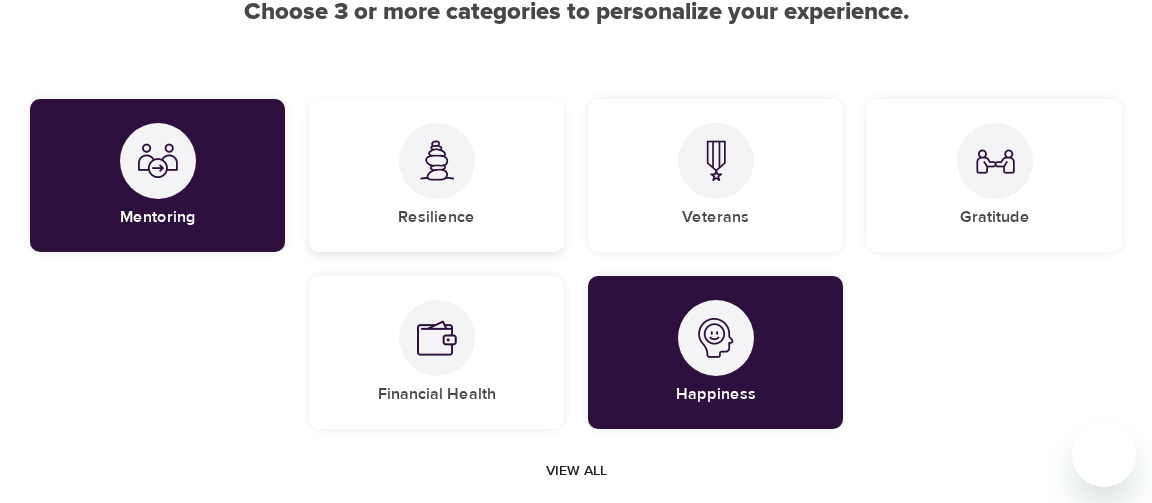 click at bounding box center [437, 160] 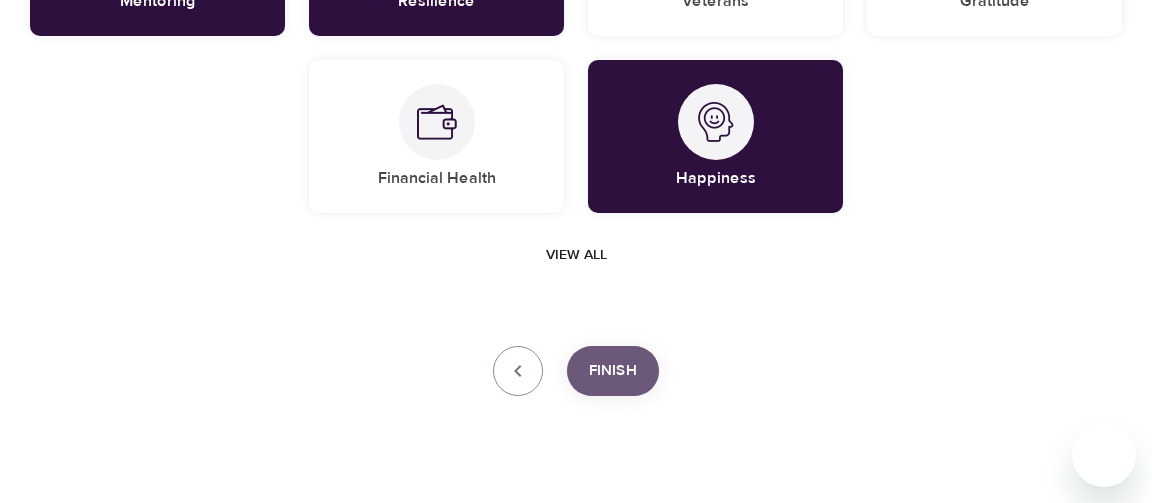 click on "Finish" at bounding box center [613, 371] 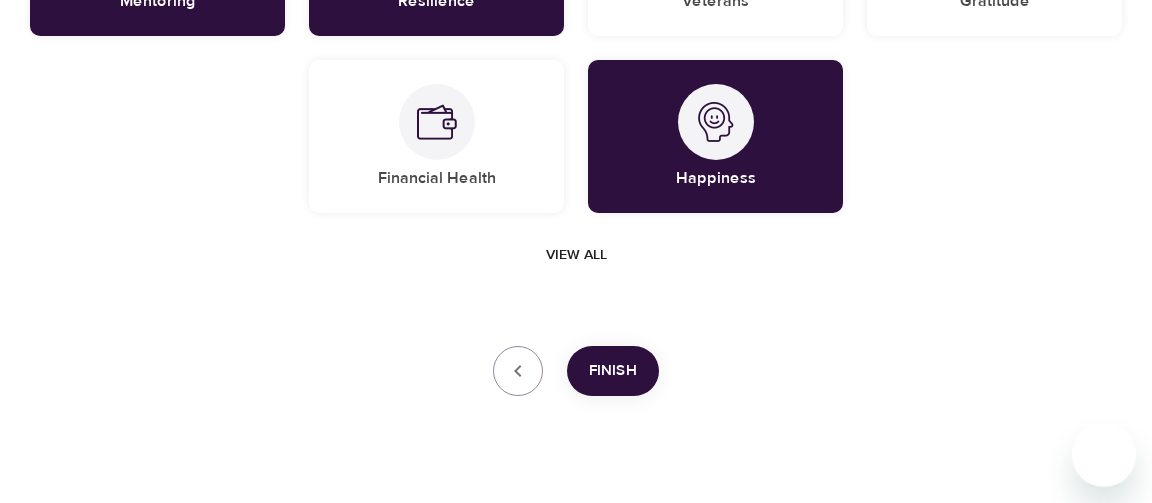 scroll, scrollTop: 693, scrollLeft: 0, axis: vertical 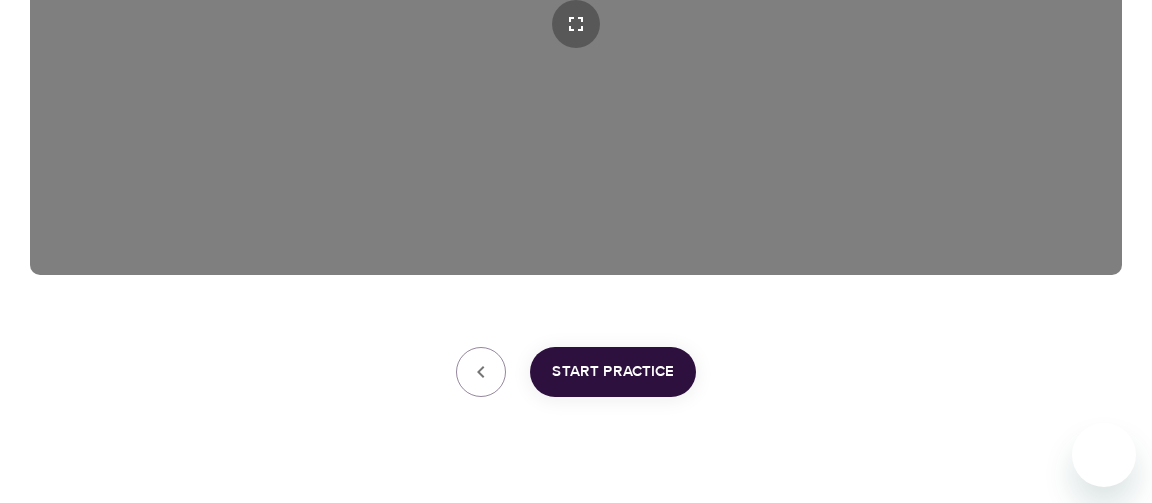 click on "Start Practice" at bounding box center (613, 372) 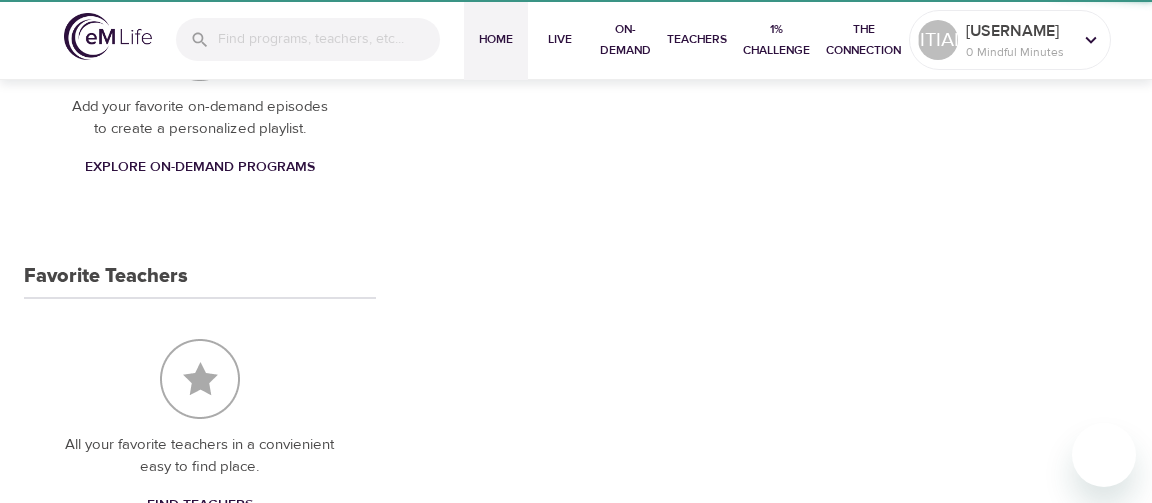 scroll, scrollTop: 821, scrollLeft: 0, axis: vertical 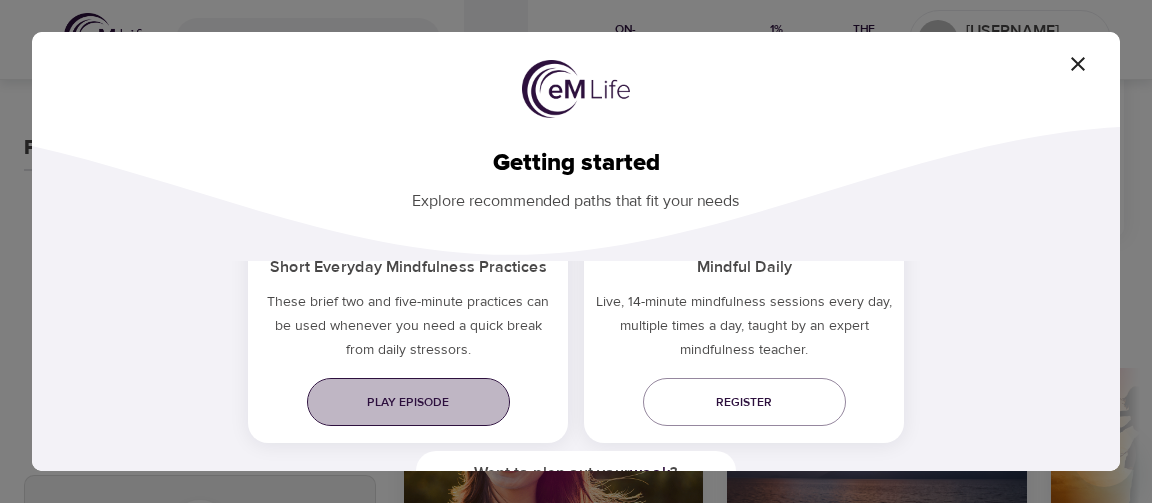 click on "Play episode" at bounding box center (408, 402) 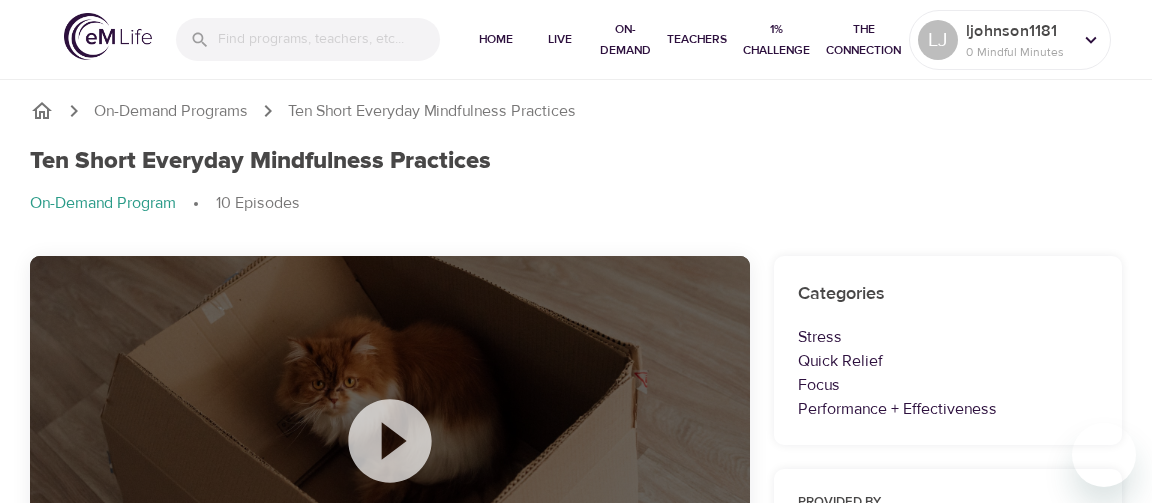 scroll, scrollTop: 0, scrollLeft: 0, axis: both 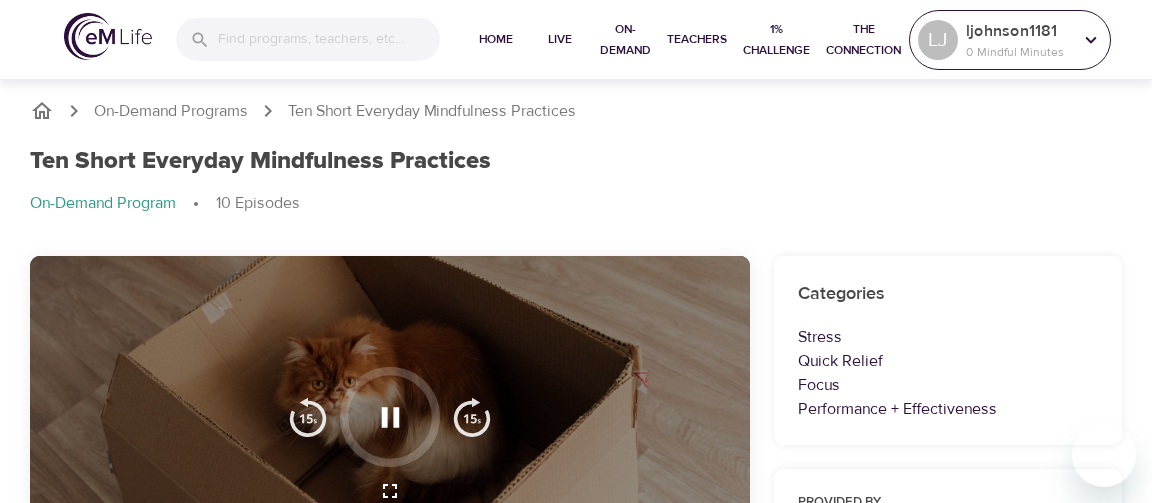 click 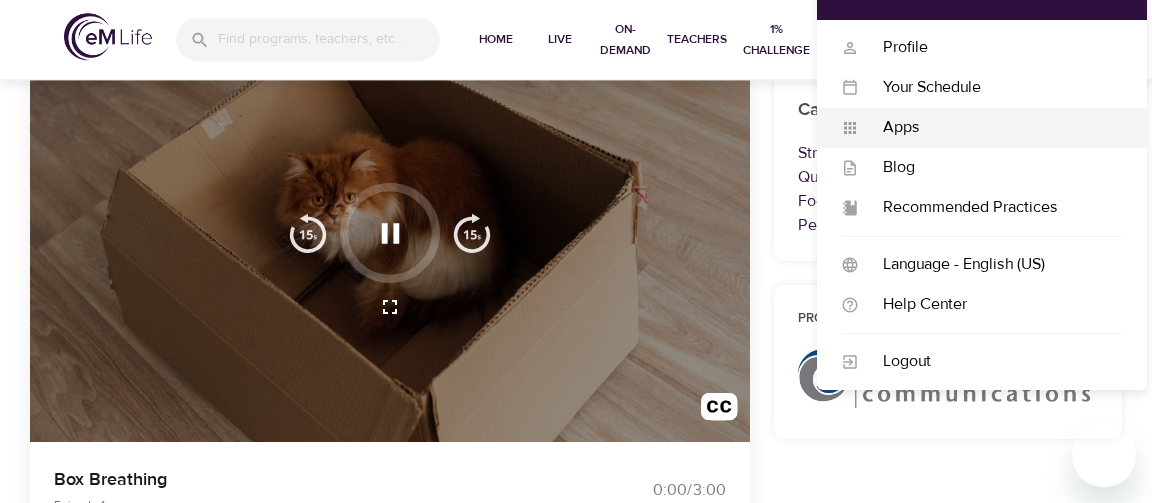 scroll, scrollTop: 216, scrollLeft: 0, axis: vertical 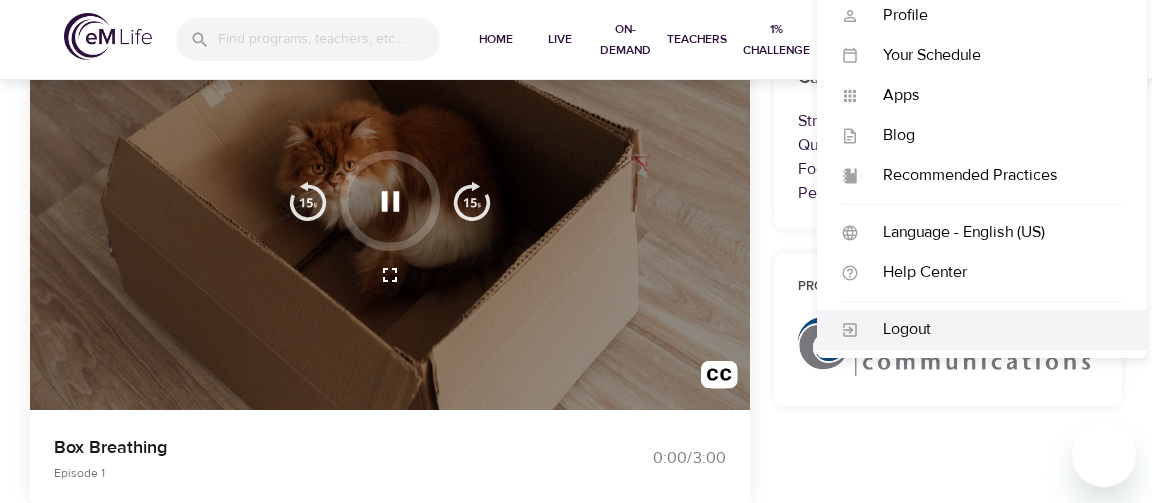 click on "Logout" at bounding box center (991, 329) 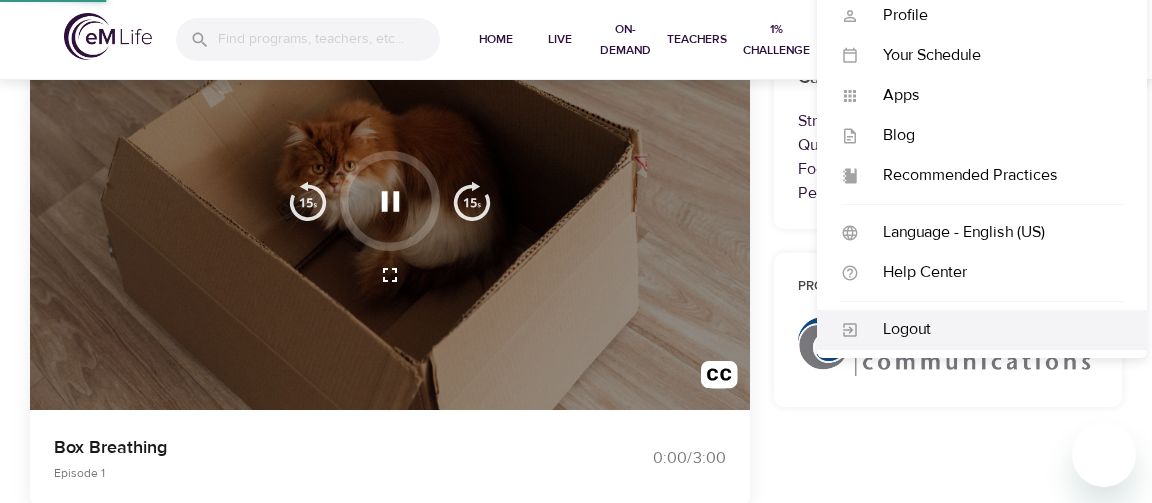 scroll, scrollTop: 0, scrollLeft: 0, axis: both 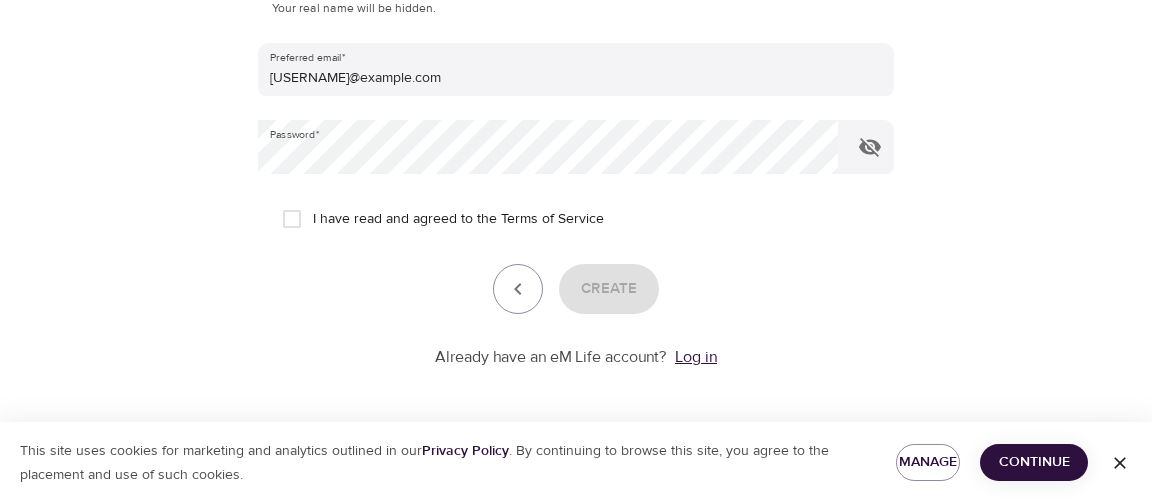 click on "Log in" at bounding box center (696, 357) 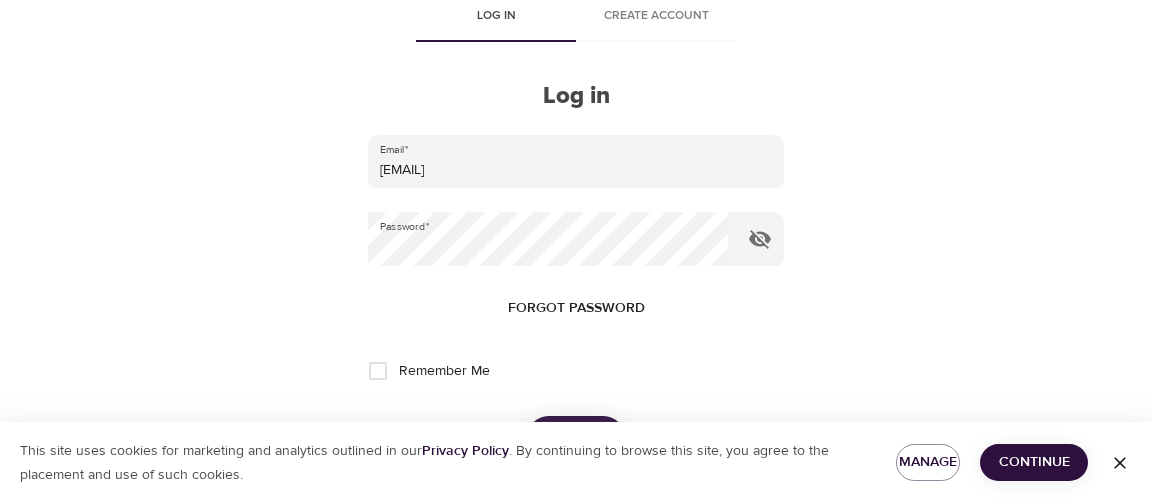 scroll, scrollTop: 216, scrollLeft: 0, axis: vertical 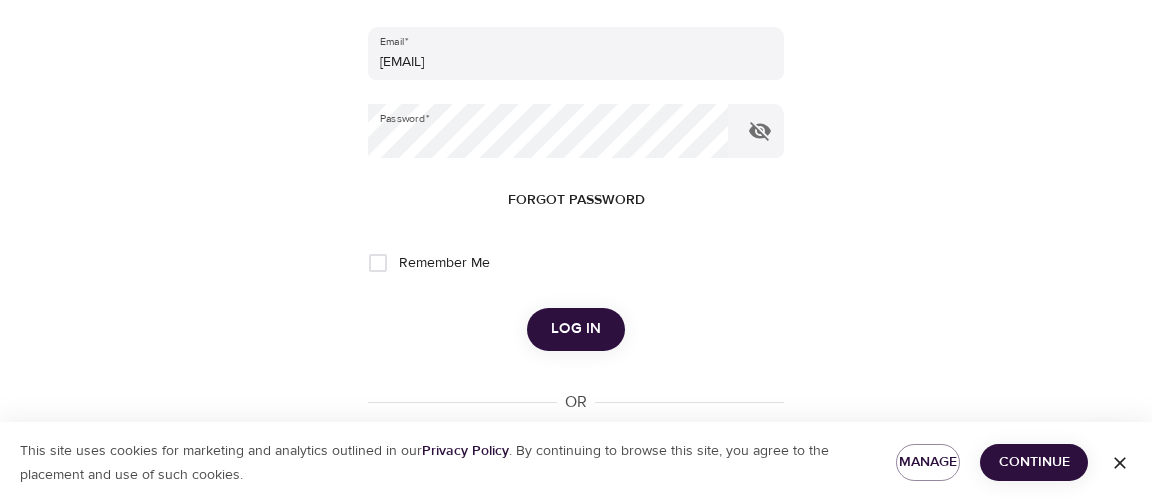 click on "Log in" at bounding box center [576, 329] 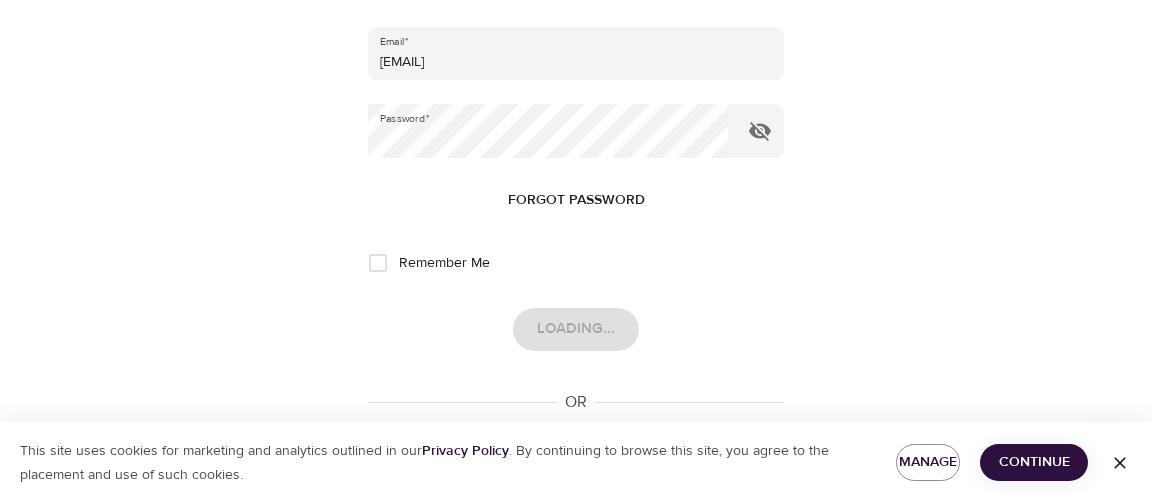 scroll, scrollTop: 0, scrollLeft: 0, axis: both 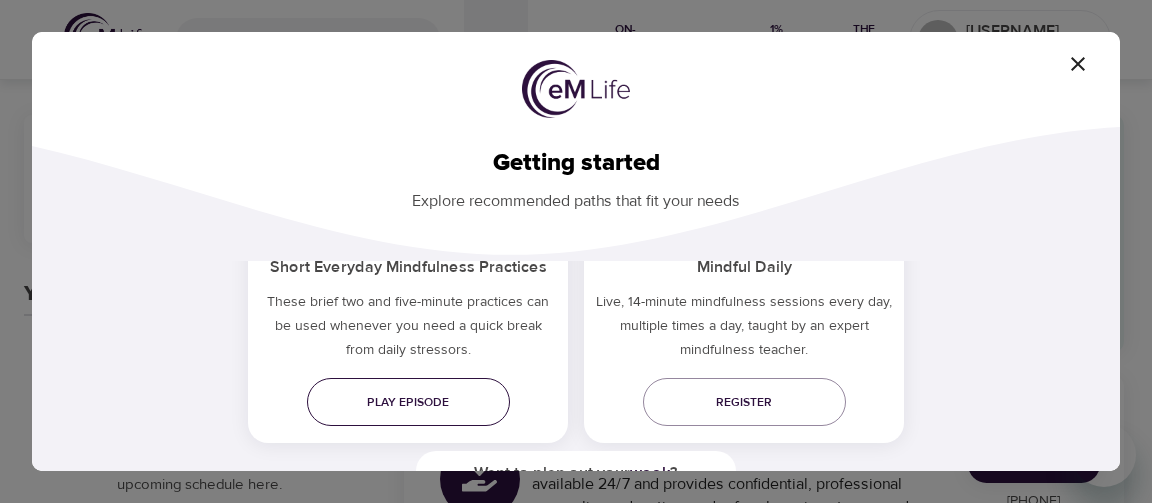 click on "Play episode" at bounding box center (408, 402) 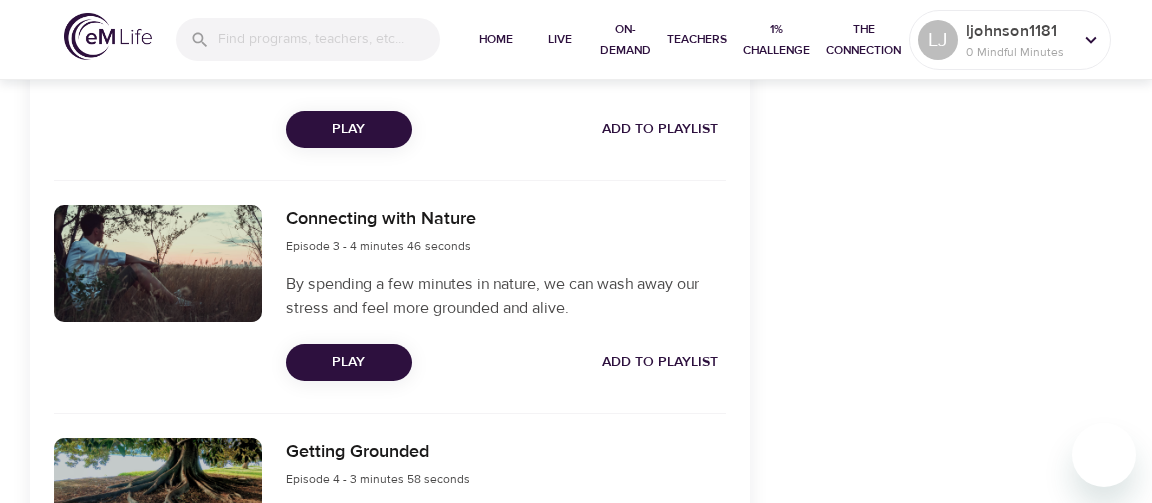 scroll, scrollTop: 1188, scrollLeft: 0, axis: vertical 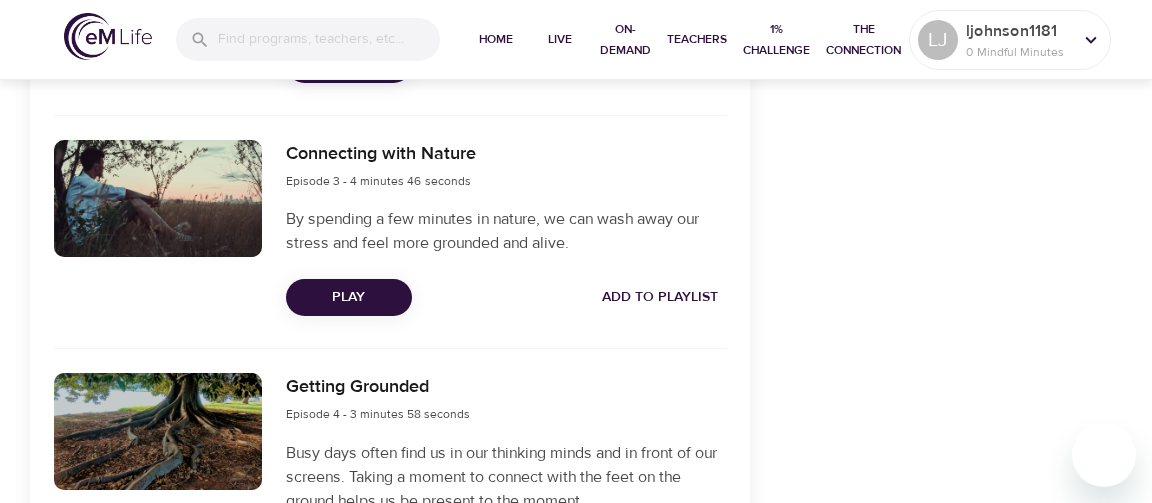 click on "Play" at bounding box center [349, 297] 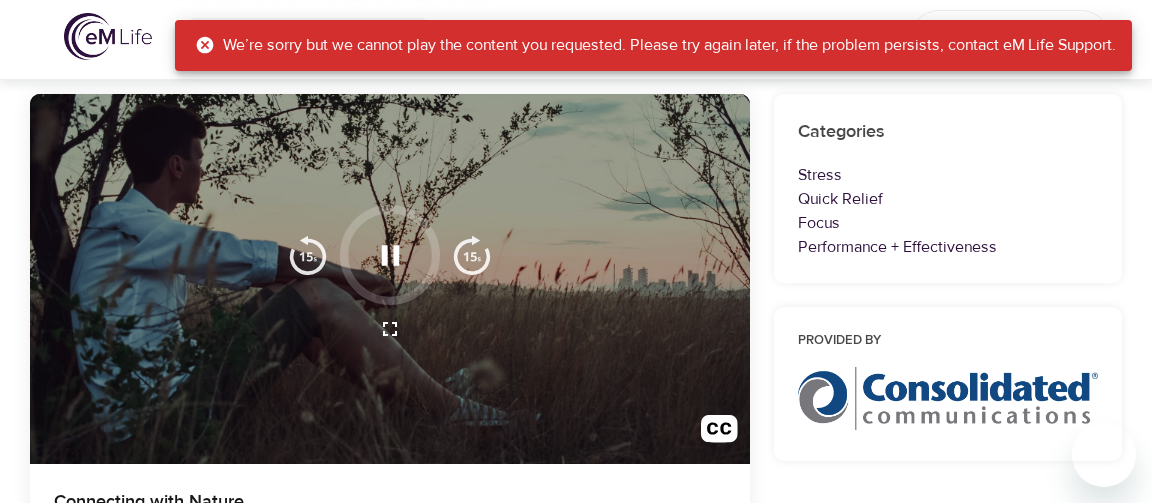 scroll, scrollTop: 216, scrollLeft: 0, axis: vertical 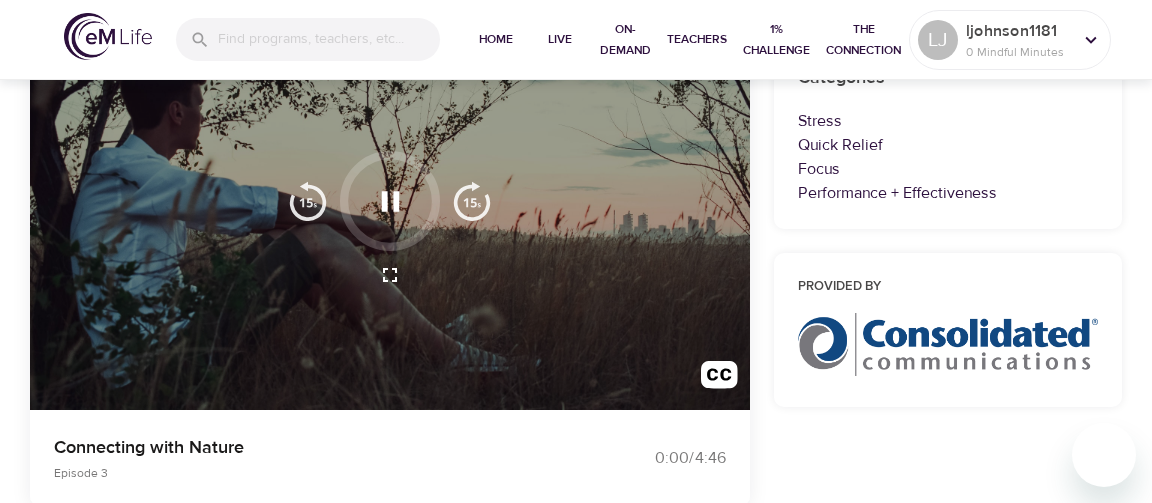 click 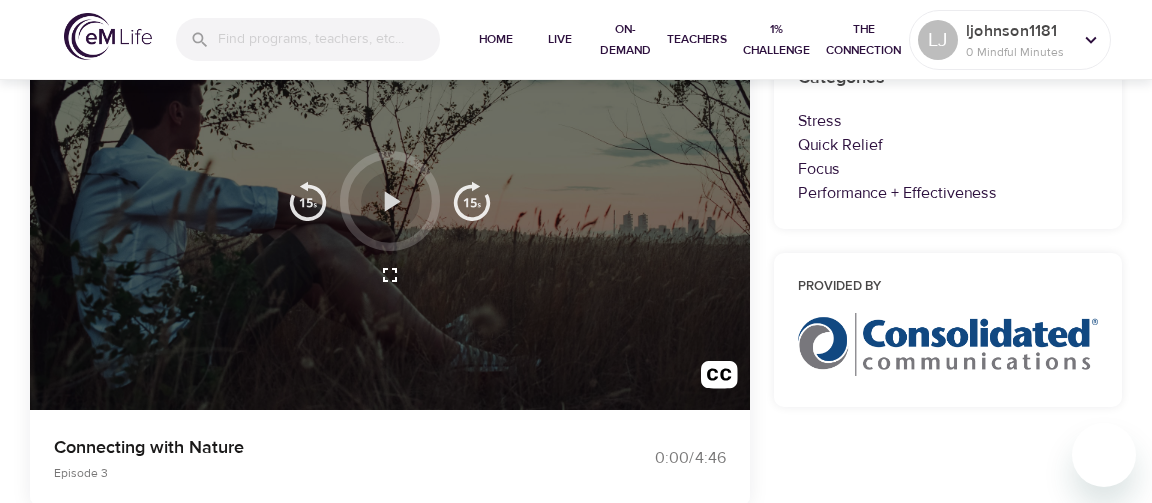 click 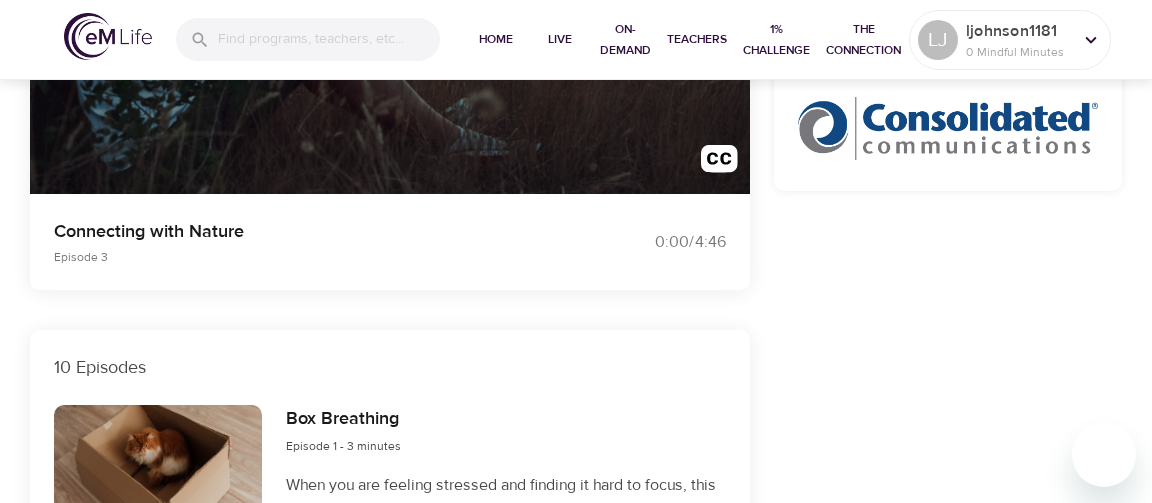 scroll, scrollTop: 540, scrollLeft: 0, axis: vertical 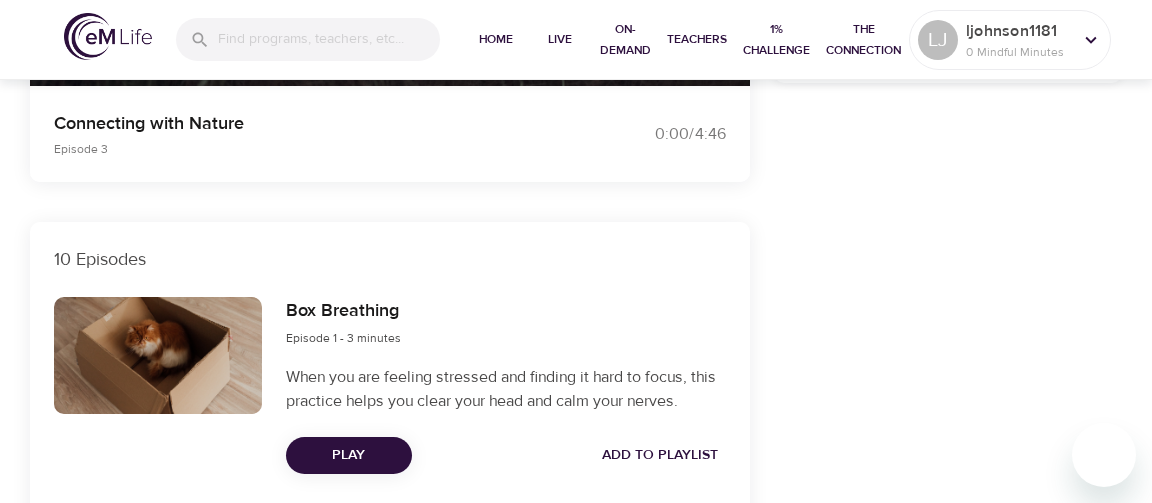 click on "Play" at bounding box center (349, 455) 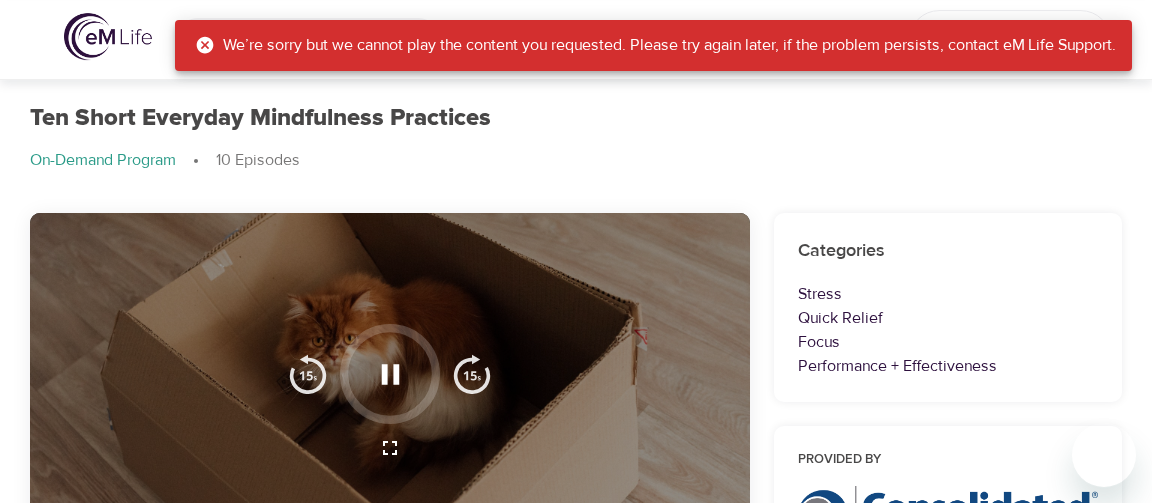 scroll, scrollTop: 0, scrollLeft: 0, axis: both 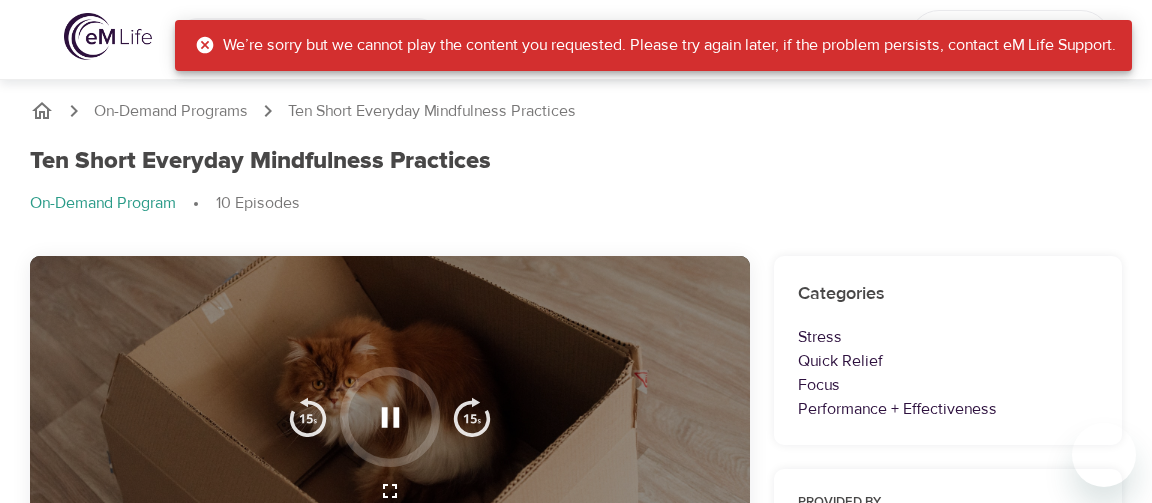 click 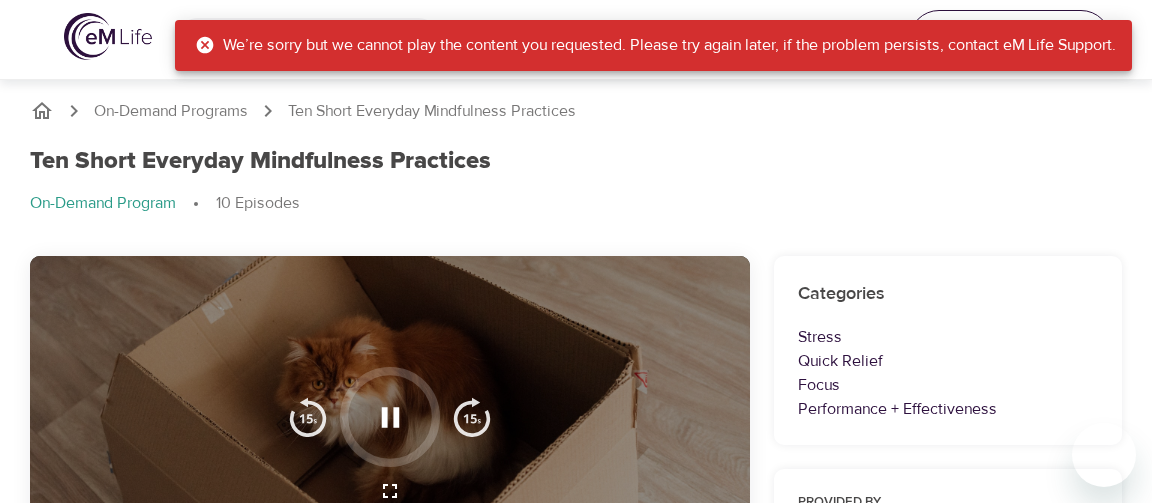 click on "LJ [USERNAME] 0 Mindful Minutes" at bounding box center [1010, 40] 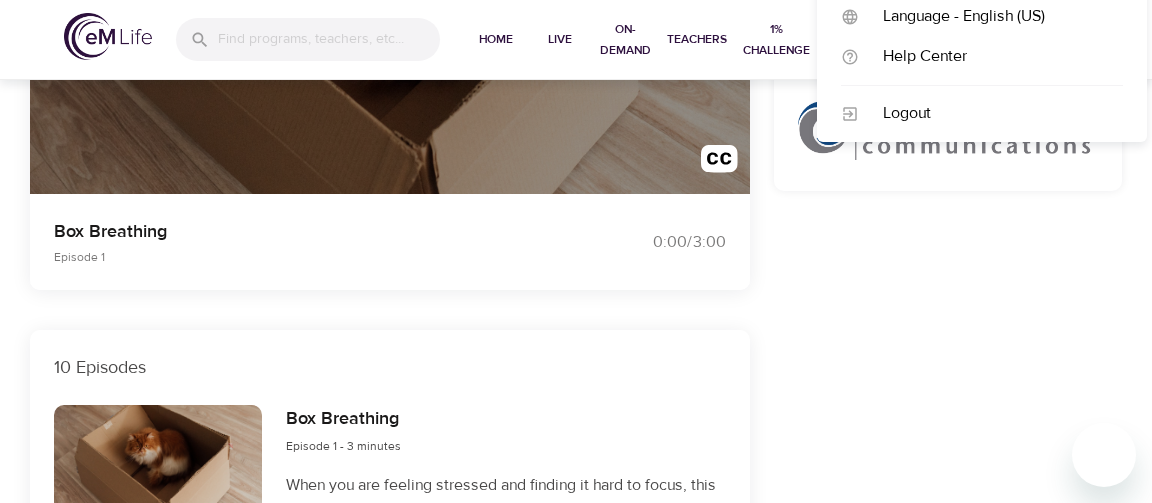 scroll, scrollTop: 371, scrollLeft: 0, axis: vertical 